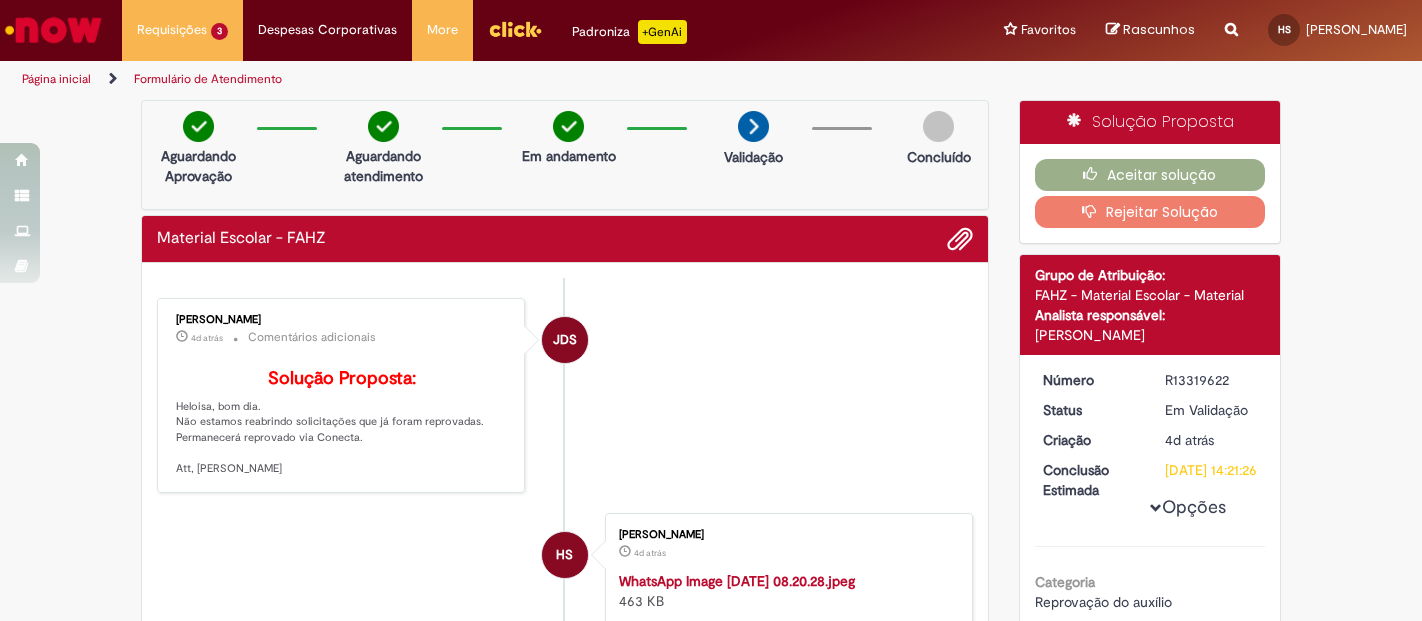 scroll, scrollTop: 0, scrollLeft: 0, axis: both 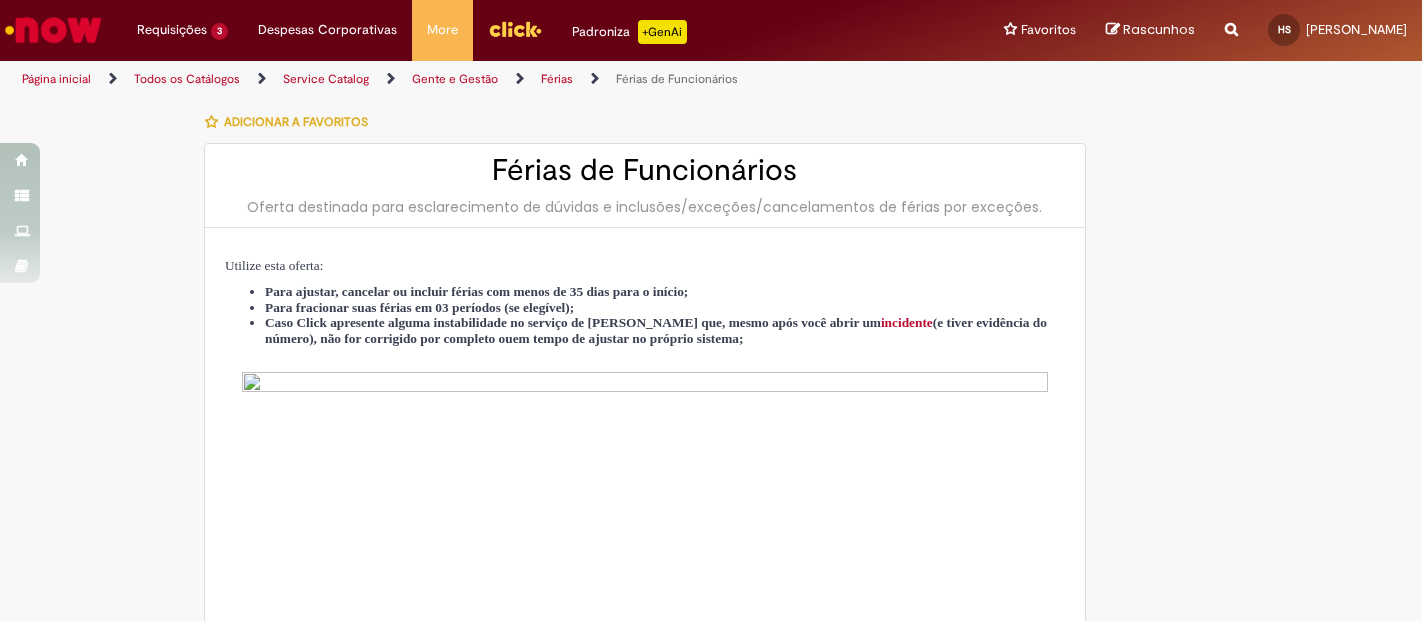 select on "*********" 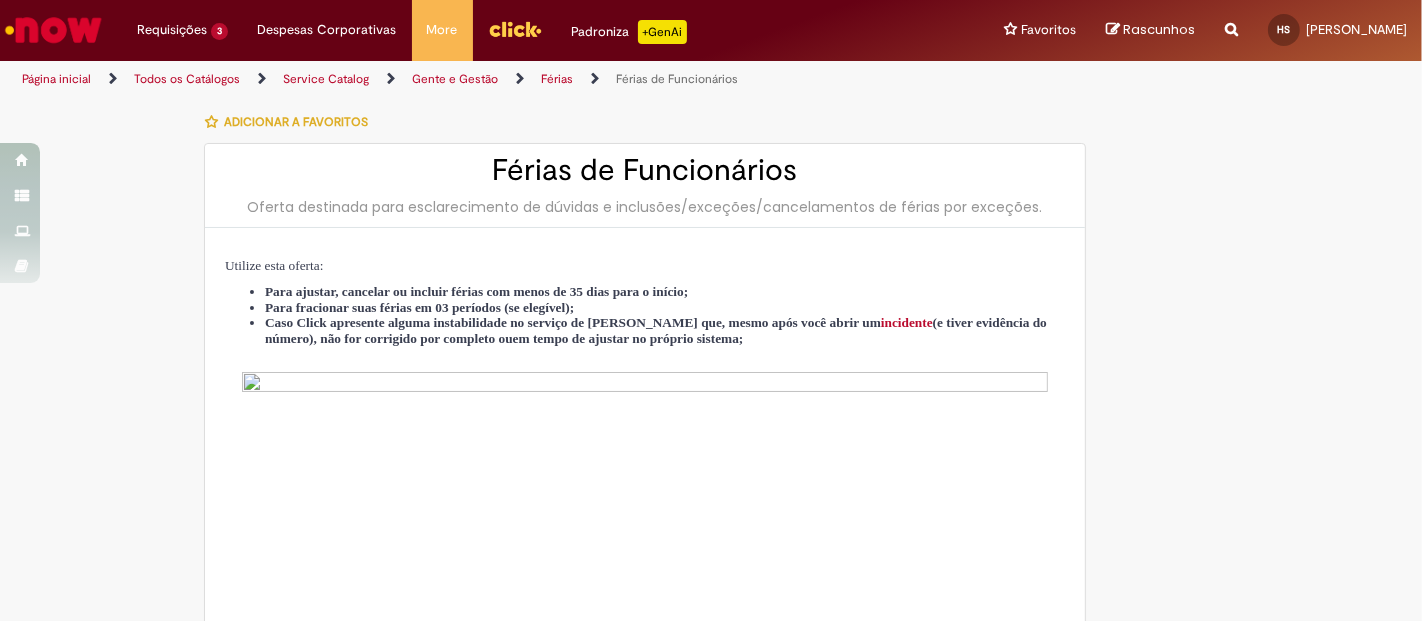 scroll, scrollTop: 1666, scrollLeft: 0, axis: vertical 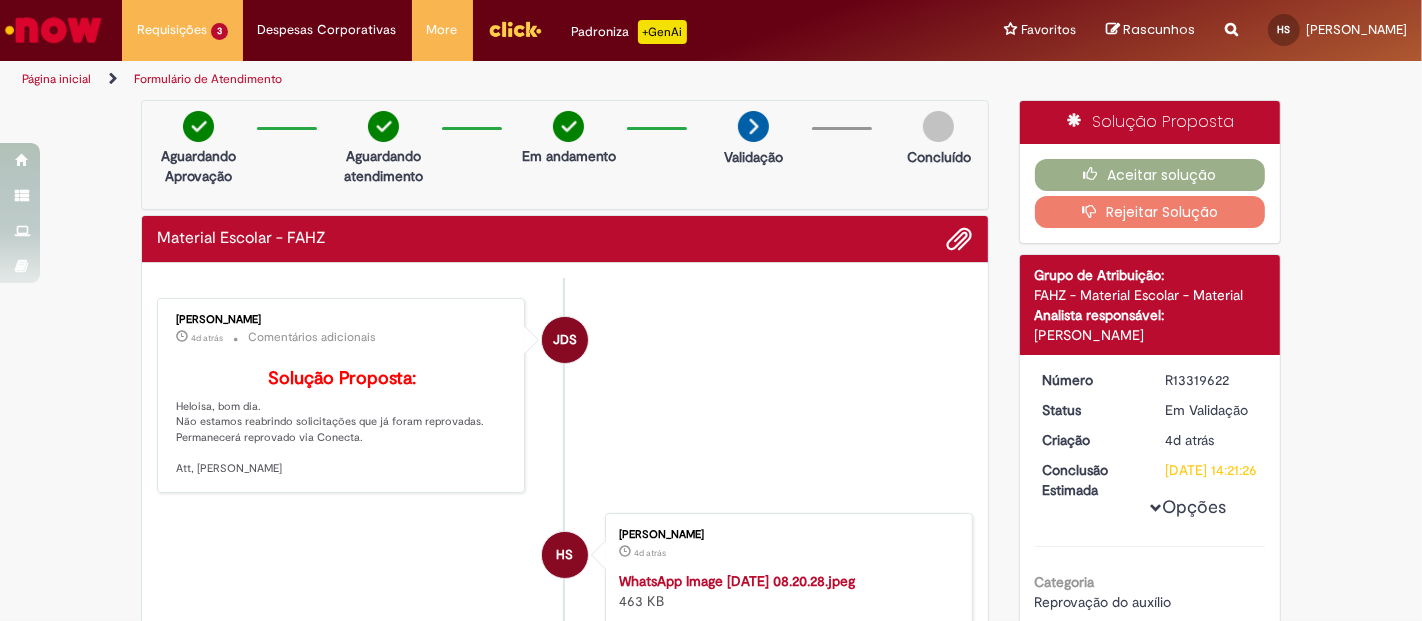 click at bounding box center [1231, 18] 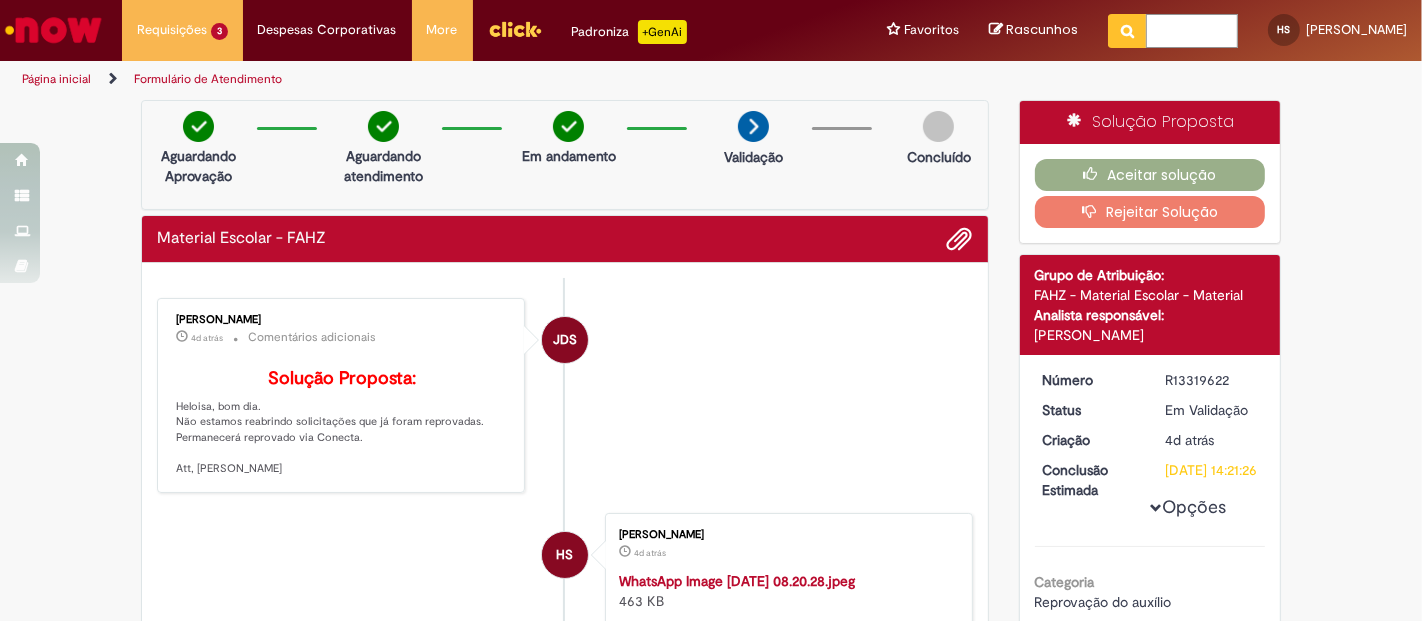 click at bounding box center [1192, 31] 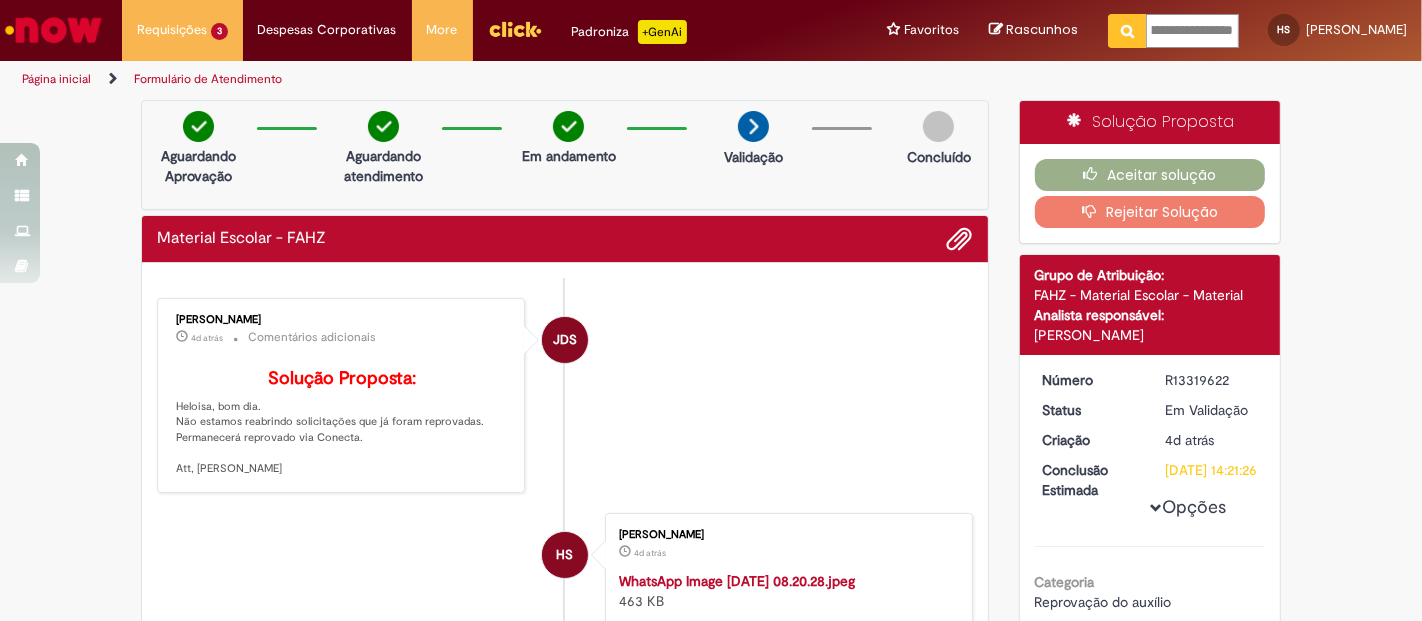 type on "**********" 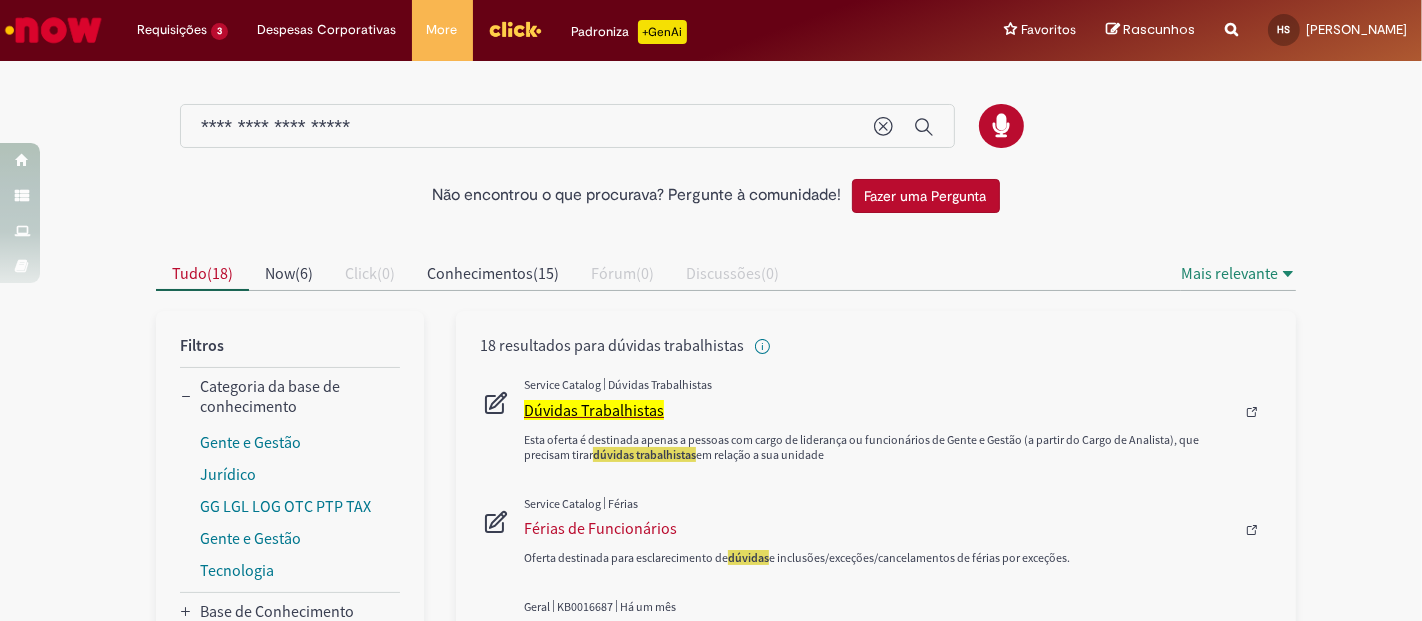 click on "Dúvidas Trabalhistas" at bounding box center (594, 410) 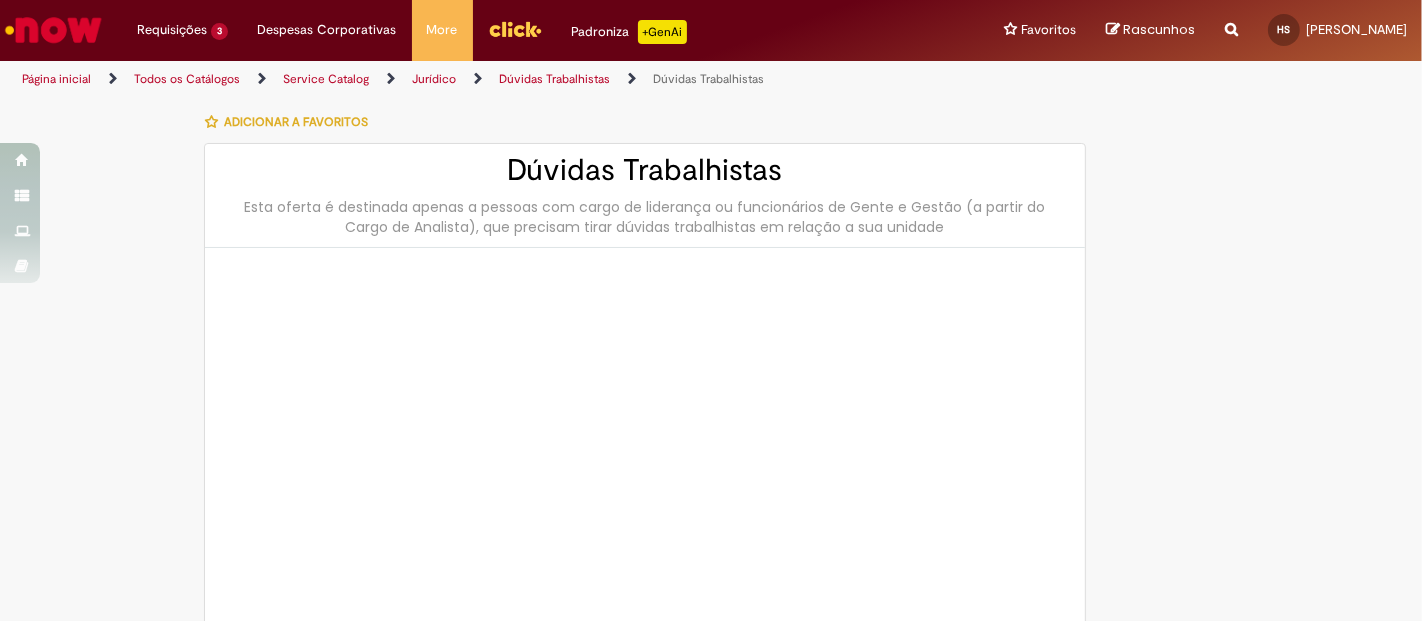 type on "********" 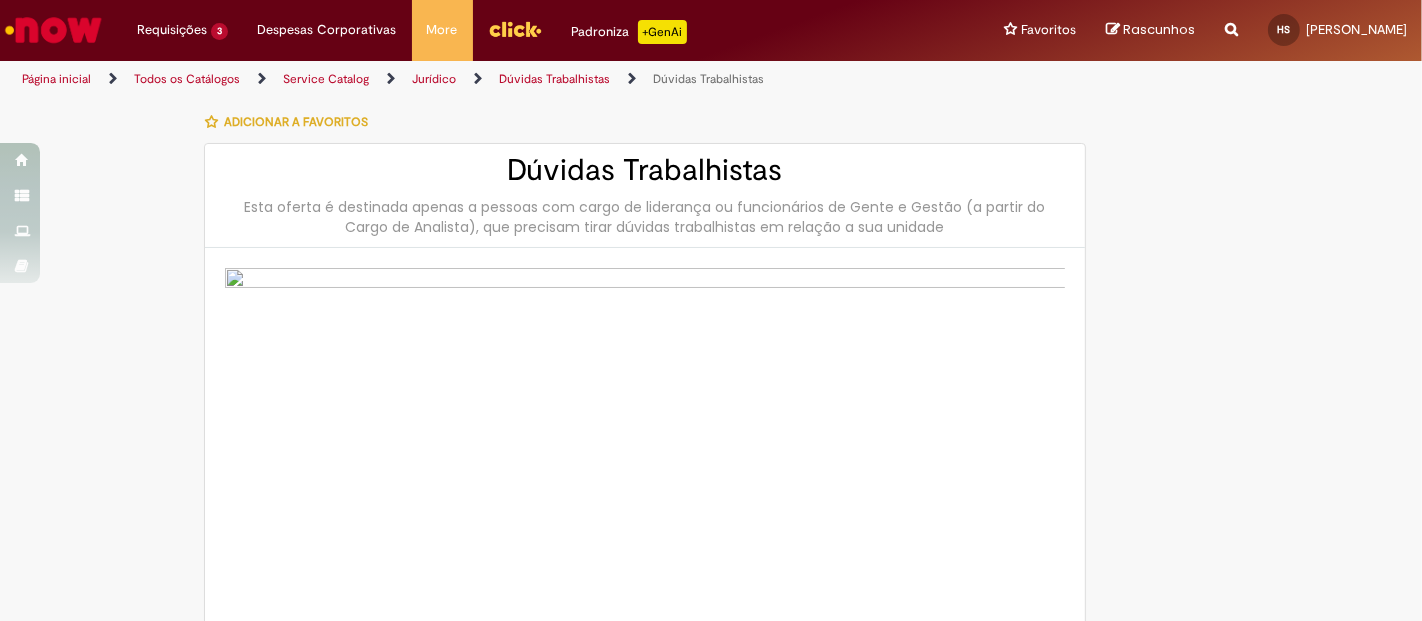 type on "**********" 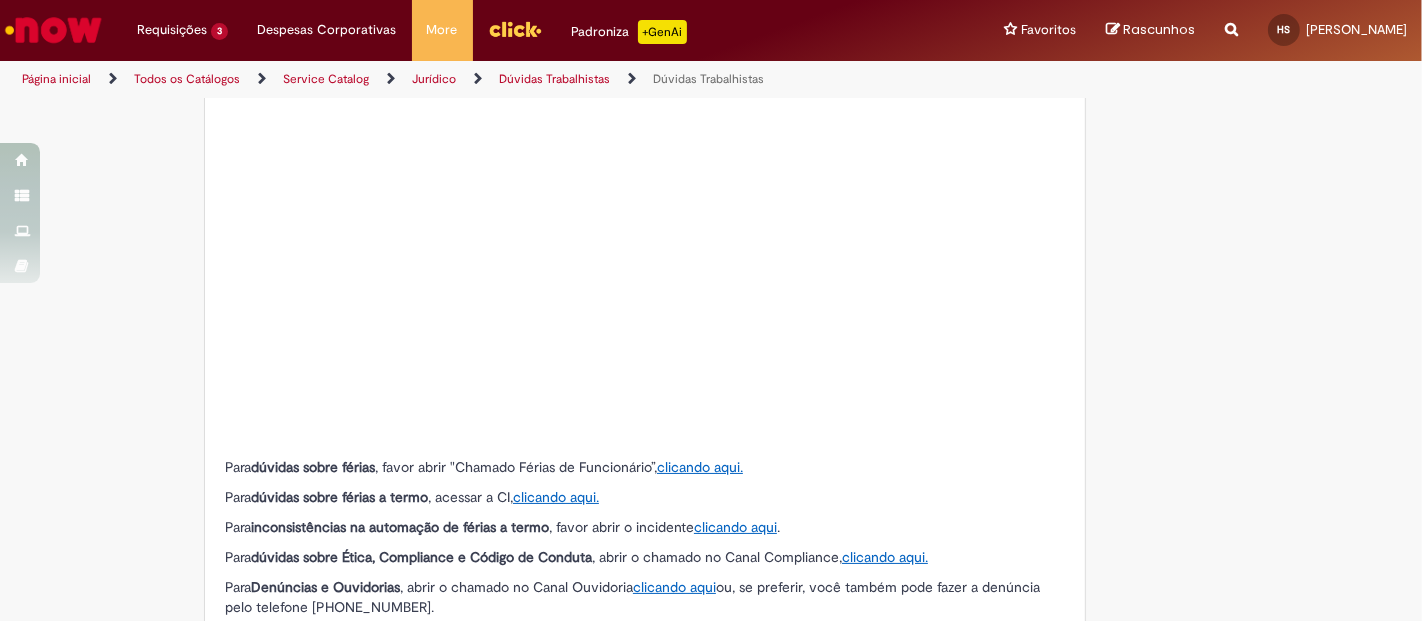 type on "**********" 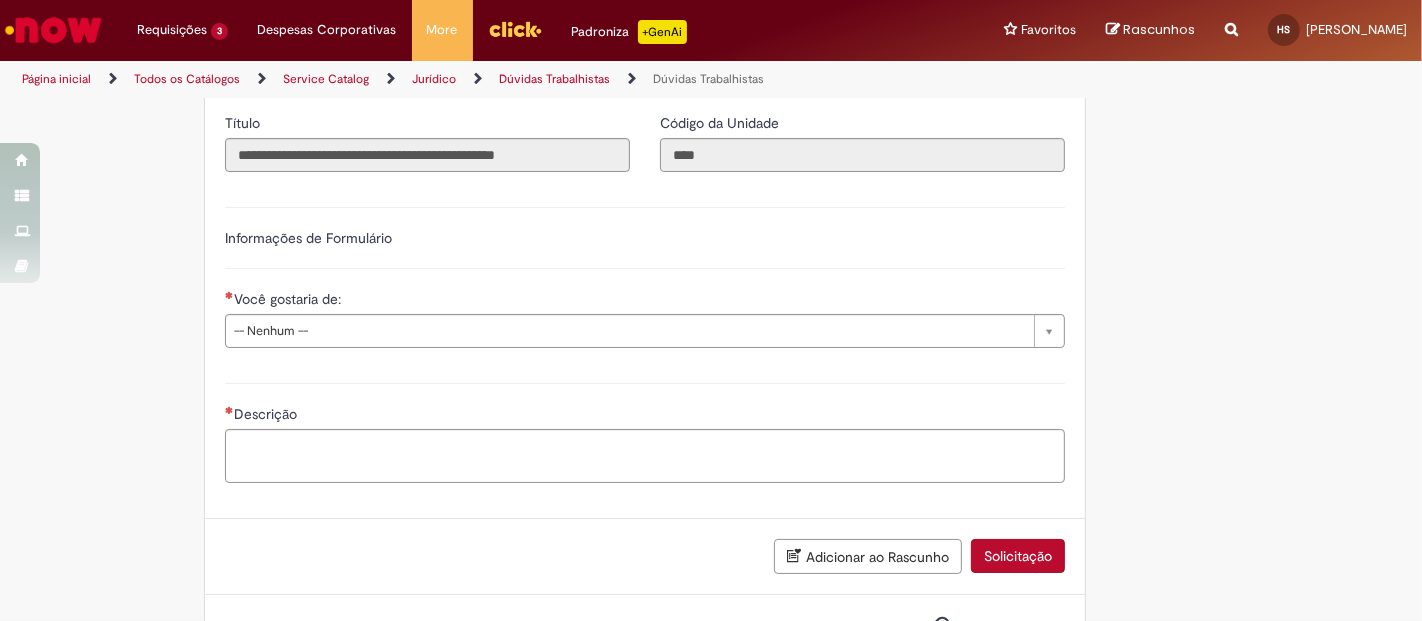 scroll, scrollTop: 1038, scrollLeft: 0, axis: vertical 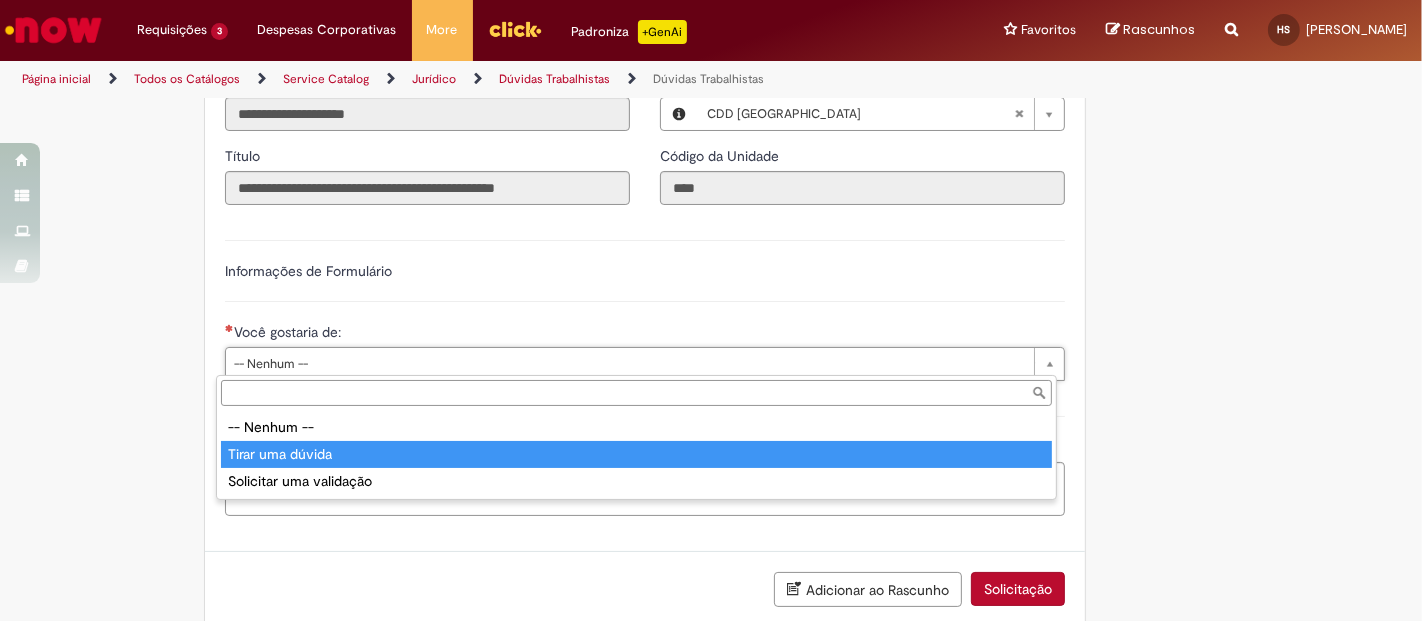 type on "**********" 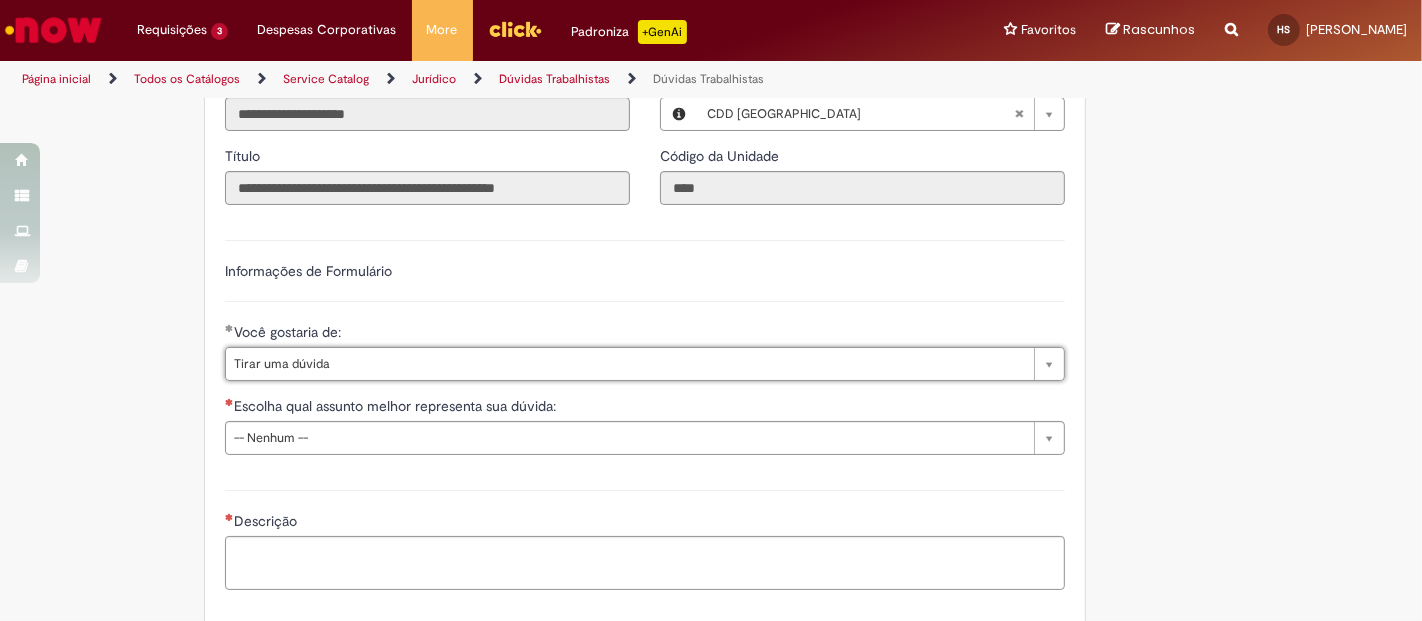 click on "Adicionar a Favoritos
Dúvidas Trabalhistas
Esta oferta é destinada apenas a pessoas com cargo de liderança ou funcionários de Gente e Gestão (a partir do Cargo de Analista), que precisam tirar dúvidas trabalhistas em relação a sua unidade
Para  dúvidas sobre férias , favor abrir "Chamado Férias de Funcionário”,  clicando aqui.
Para  dúvidas sobre férias a termo , acessar a CI,  clicando aqui.
Para  inconsistências na automação de férias a termo , favor abrir o incidente  clicando aqui .
Para  dúvidas sobre Ética, Compliance e Código de Conduta , abrir o chamado no Canal Compliance,  clicando aqui.
Para  Denúncias e Ouvidorias , abrir o chamado no Canal Ouvidoria  clicando aqui  ou, se preferir, você também pode fazer a denúncia pelo telefone 0800 725 0011.
Country Code ** Favorecido     Heloisa Souza Strauss Sena" at bounding box center [613, -64] 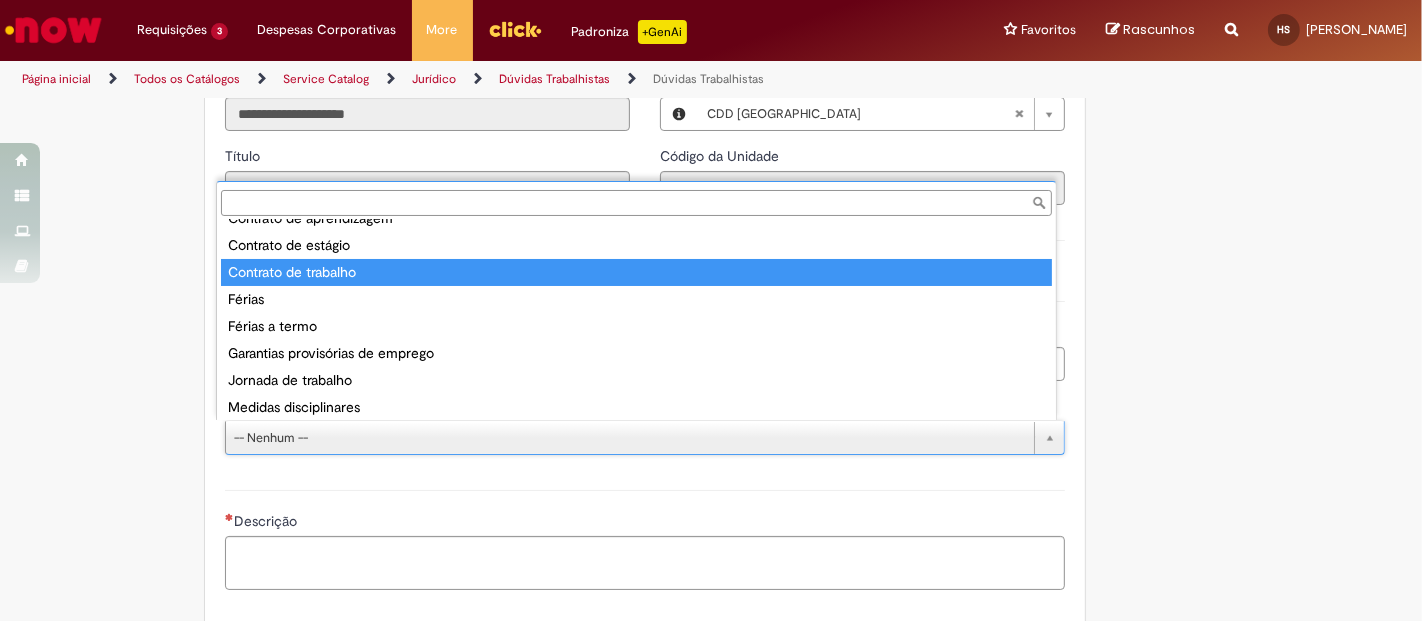 scroll, scrollTop: 212, scrollLeft: 0, axis: vertical 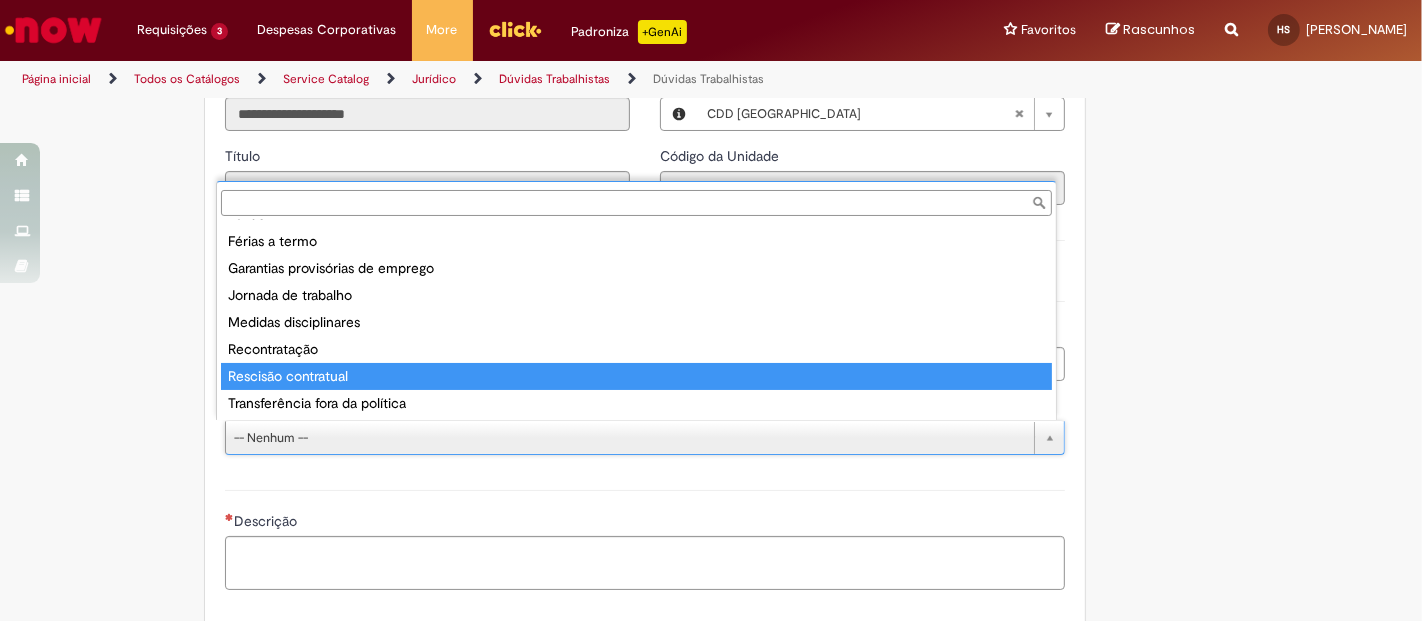 type on "**********" 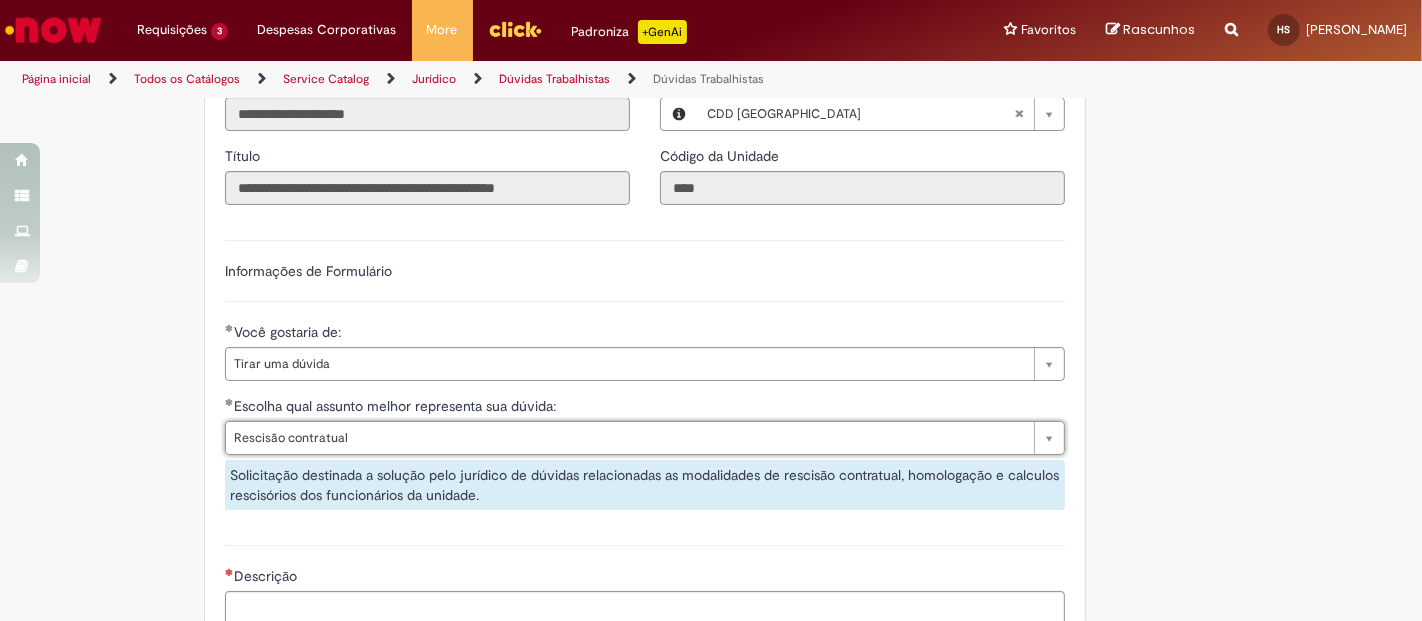 scroll, scrollTop: 1149, scrollLeft: 0, axis: vertical 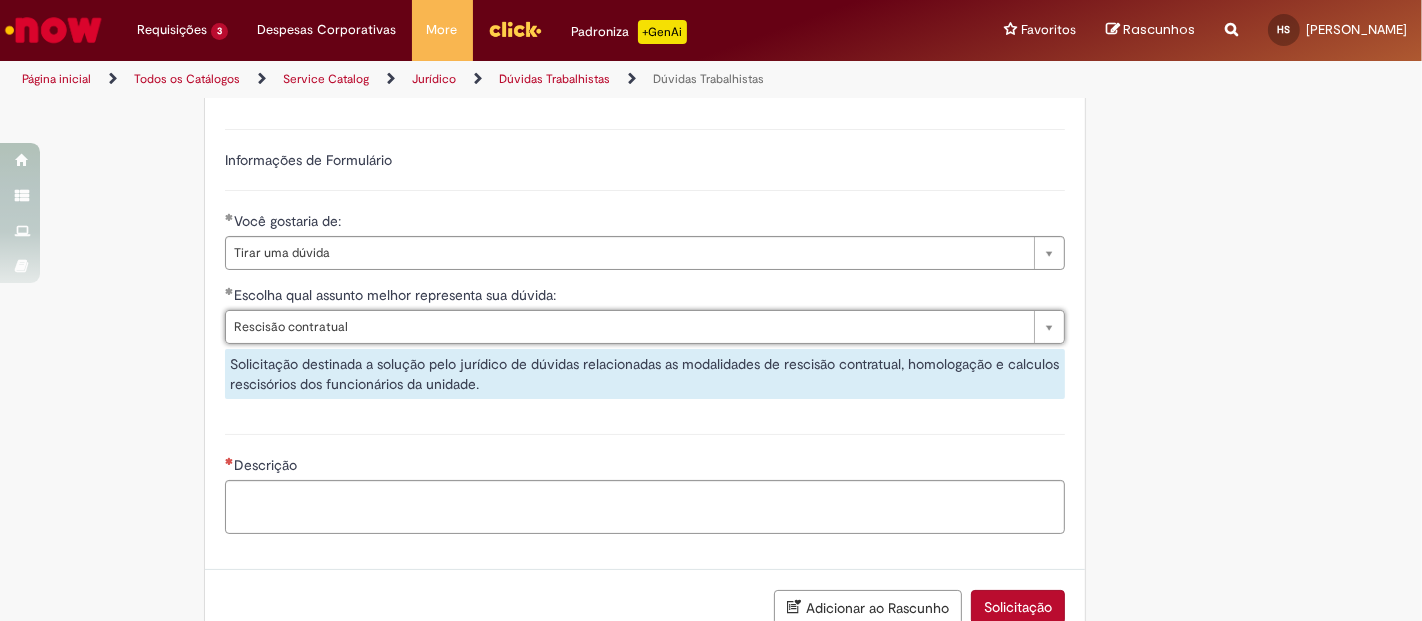 click on "Adicionar a Favoritos
Dúvidas Trabalhistas
Esta oferta é destinada apenas a pessoas com cargo de liderança ou funcionários de Gente e Gestão (a partir do Cargo de Analista), que precisam tirar dúvidas trabalhistas em relação a sua unidade
Para  dúvidas sobre férias , favor abrir "Chamado Férias de Funcionário”,  clicando aqui.
Para  dúvidas sobre férias a termo , acessar a CI,  clicando aqui.
Para  inconsistências na automação de férias a termo , favor abrir o incidente  clicando aqui .
Para  dúvidas sobre Ética, Compliance e Código de Conduta , abrir o chamado no Canal Compliance,  clicando aqui.
Para  Denúncias e Ouvidorias , abrir o chamado no Canal Ouvidoria  clicando aqui  ou, se preferir, você também pode fazer a denúncia pelo telefone 0800 725 0011.
Country Code ** Favorecido     Heloisa Souza Strauss Sena" at bounding box center (613, -148) 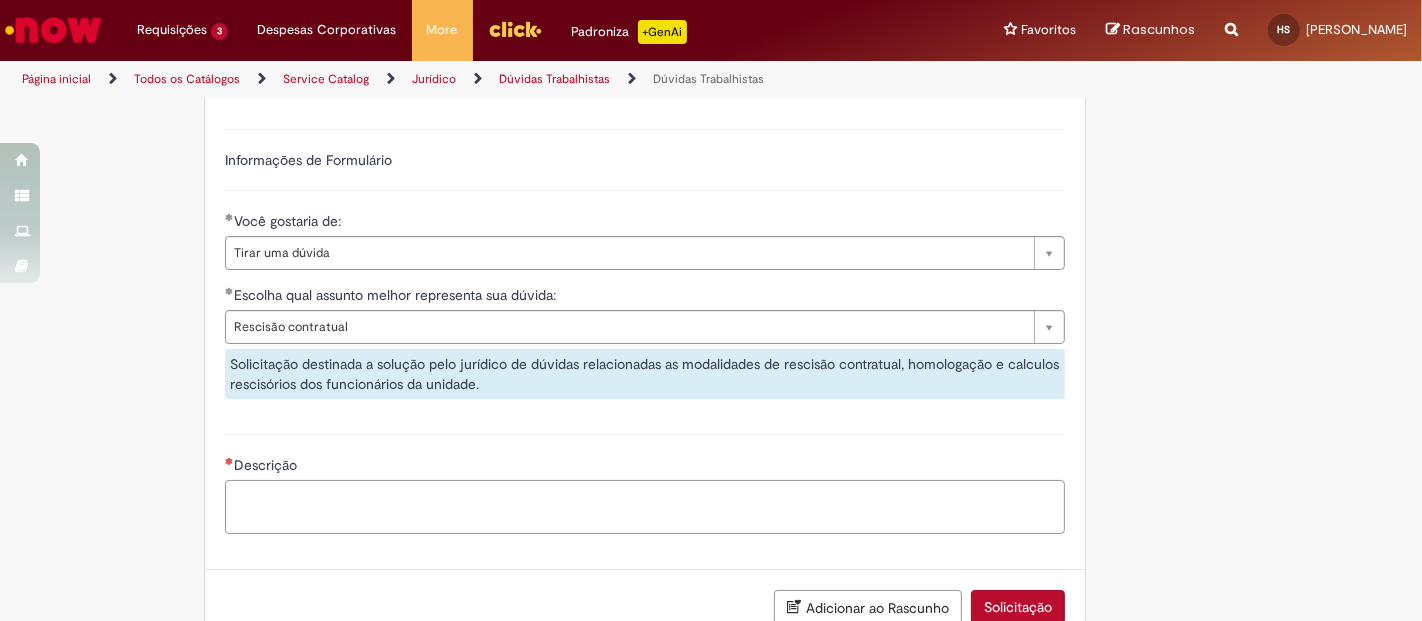 click on "Descrição" at bounding box center [645, 506] 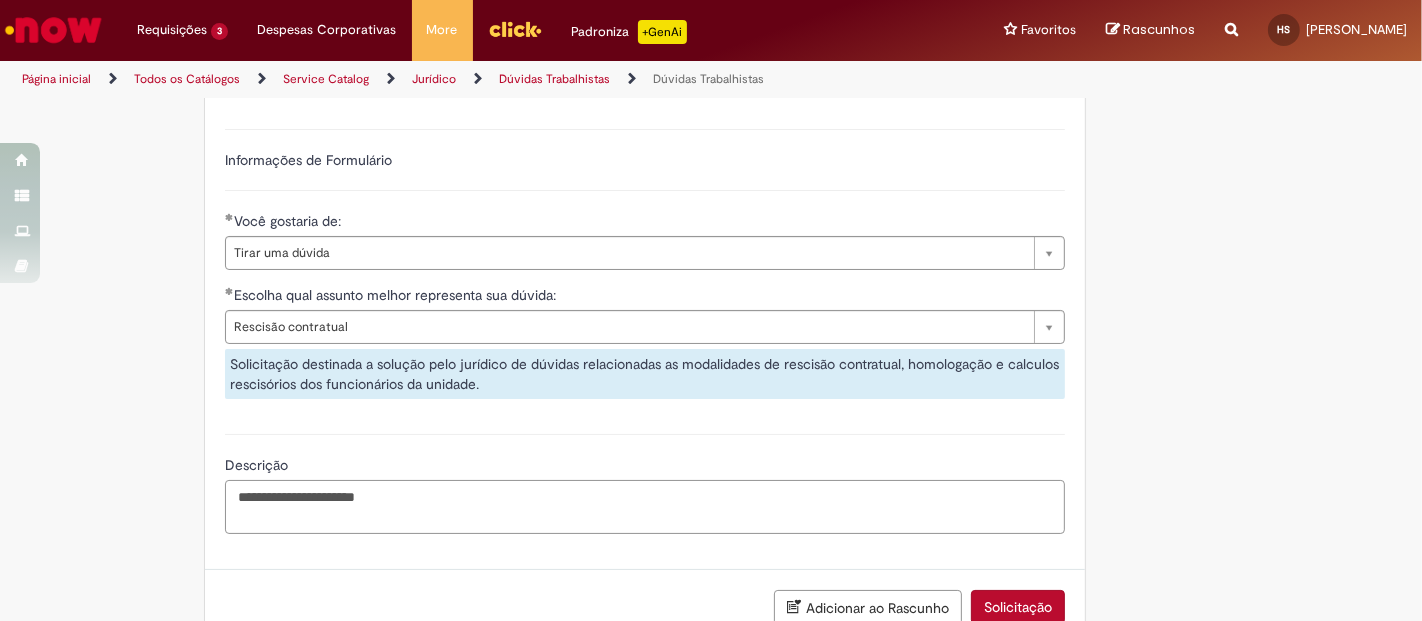 paste on "**********" 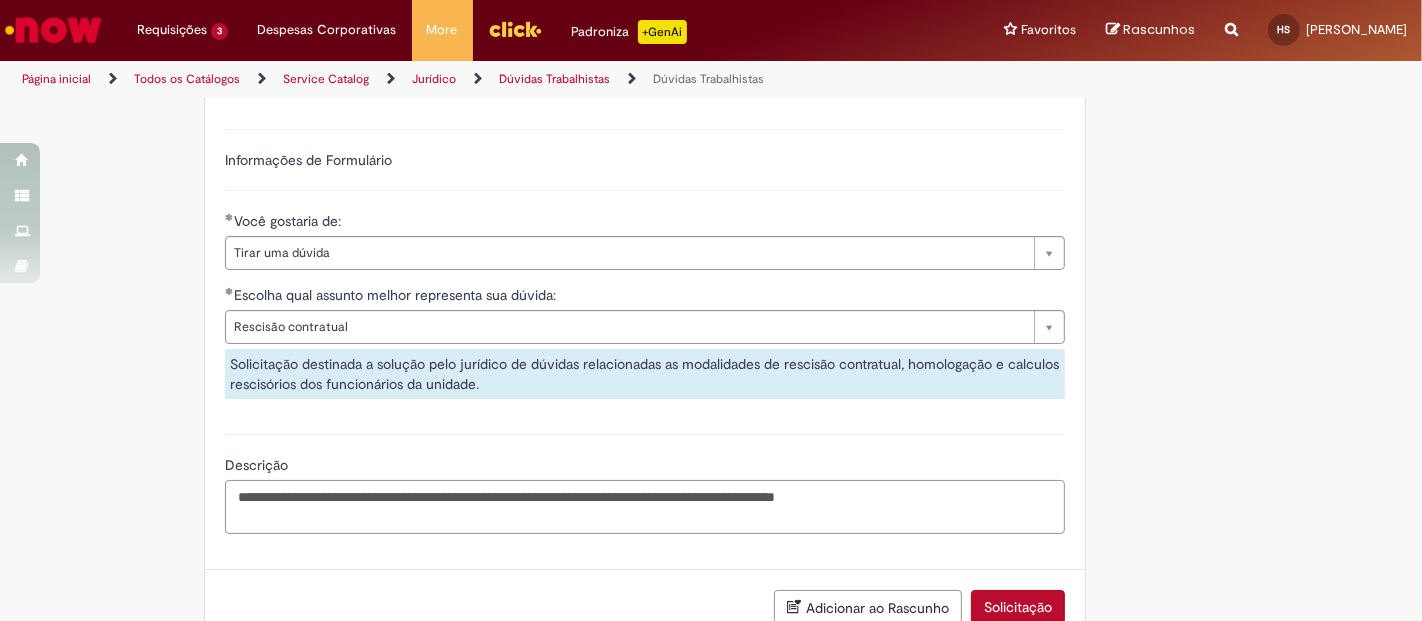 drag, startPoint x: 892, startPoint y: 484, endPoint x: 855, endPoint y: 492, distance: 37.85499 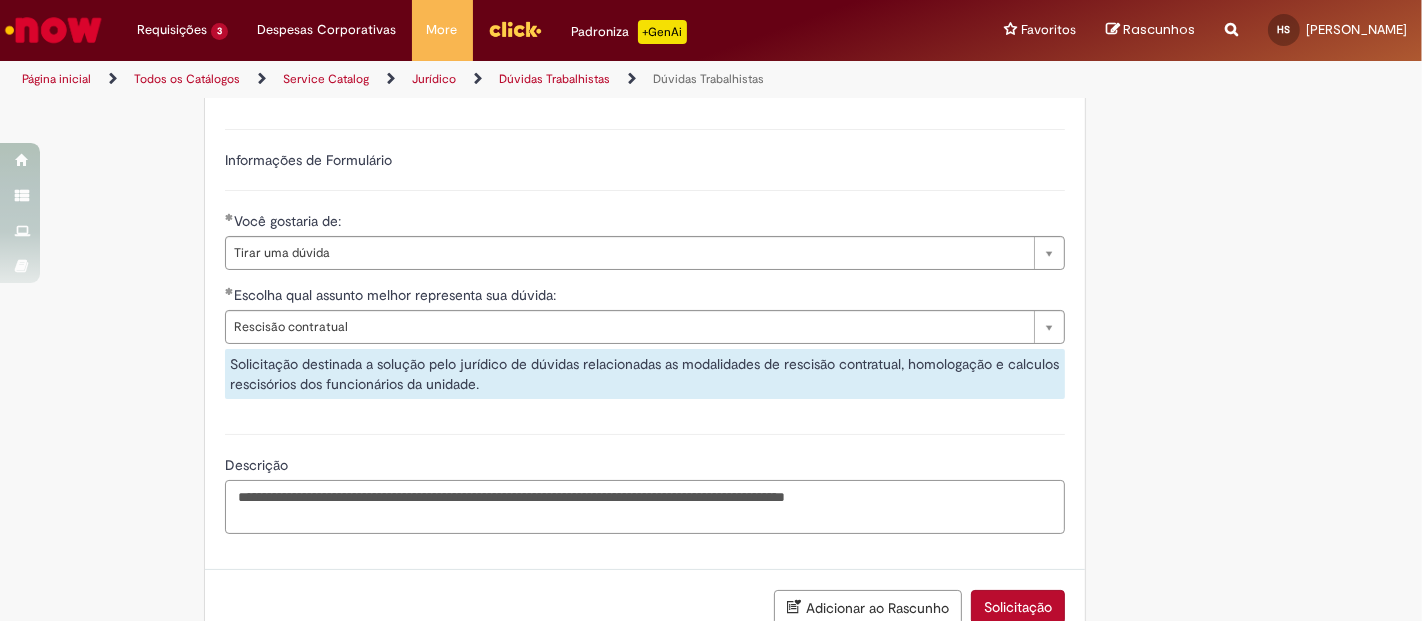 click on "**********" at bounding box center [645, 506] 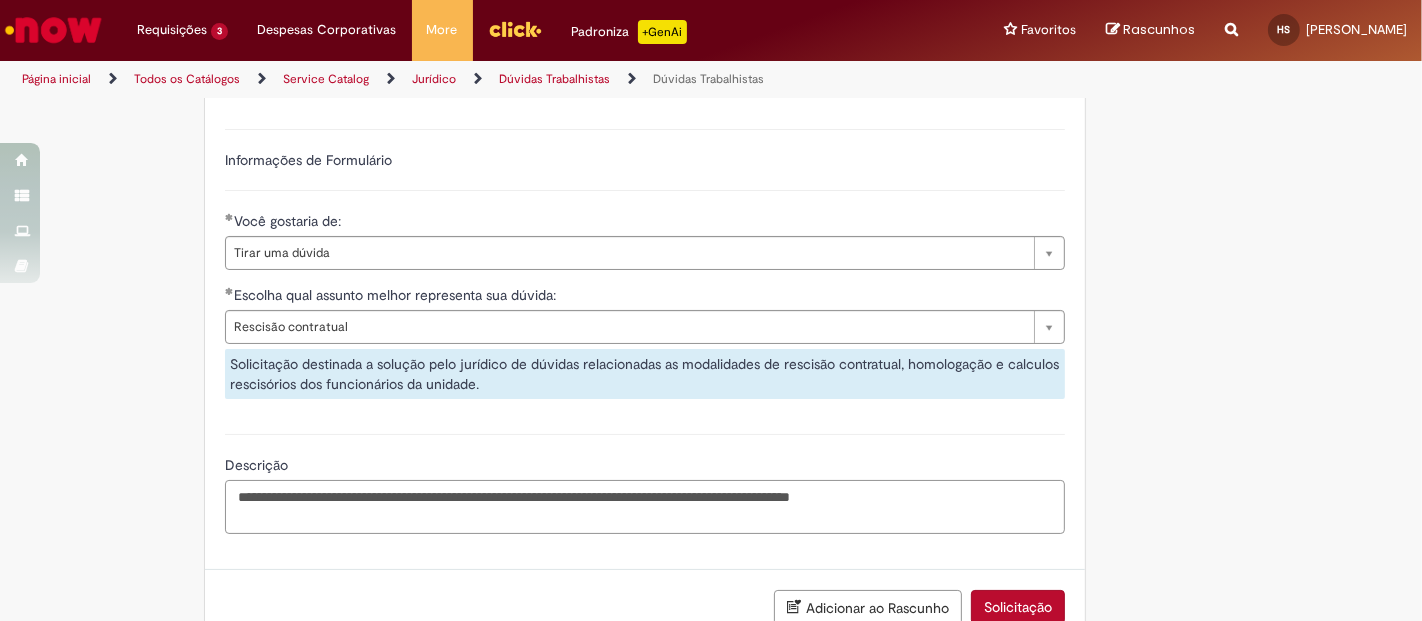 click on "**********" at bounding box center [645, 506] 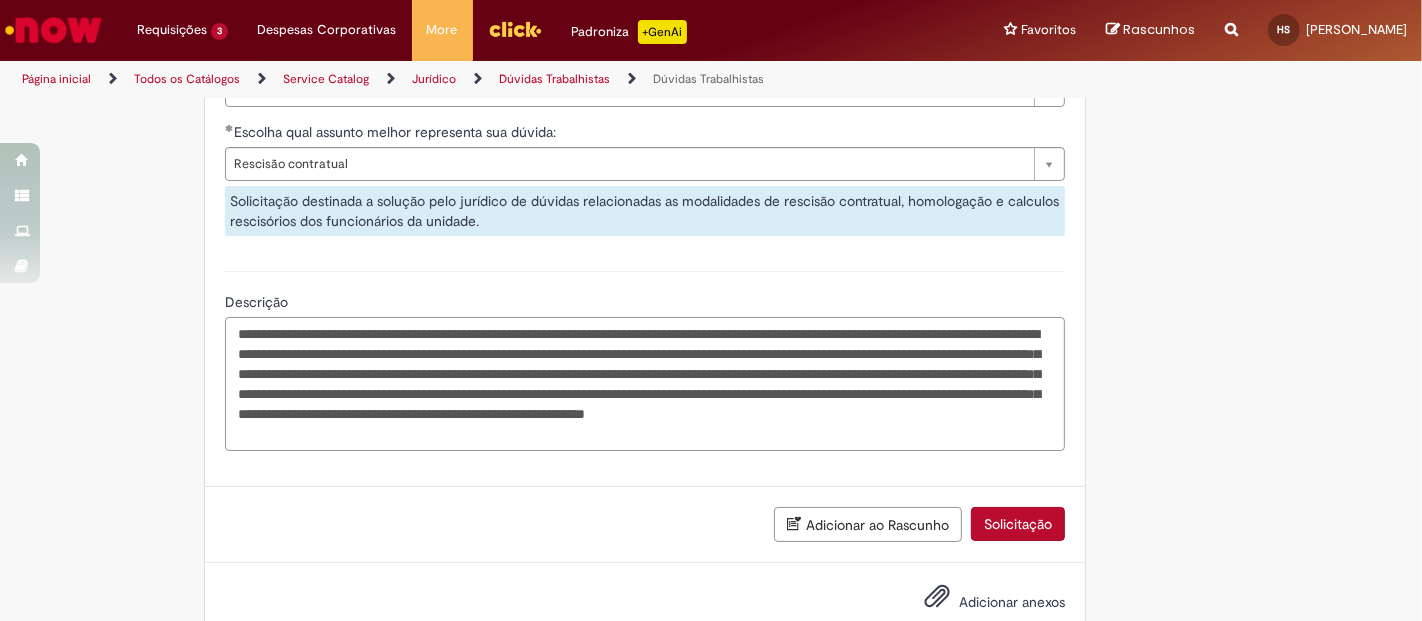 scroll, scrollTop: 1358, scrollLeft: 0, axis: vertical 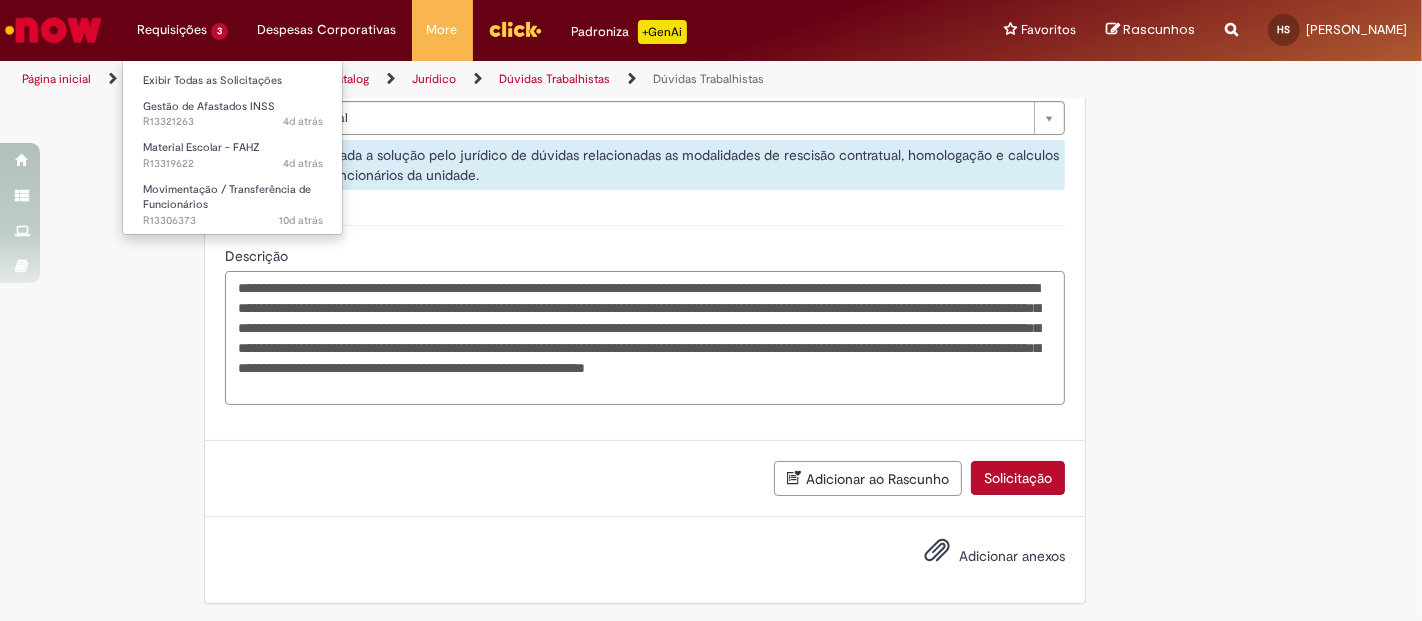 type on "**********" 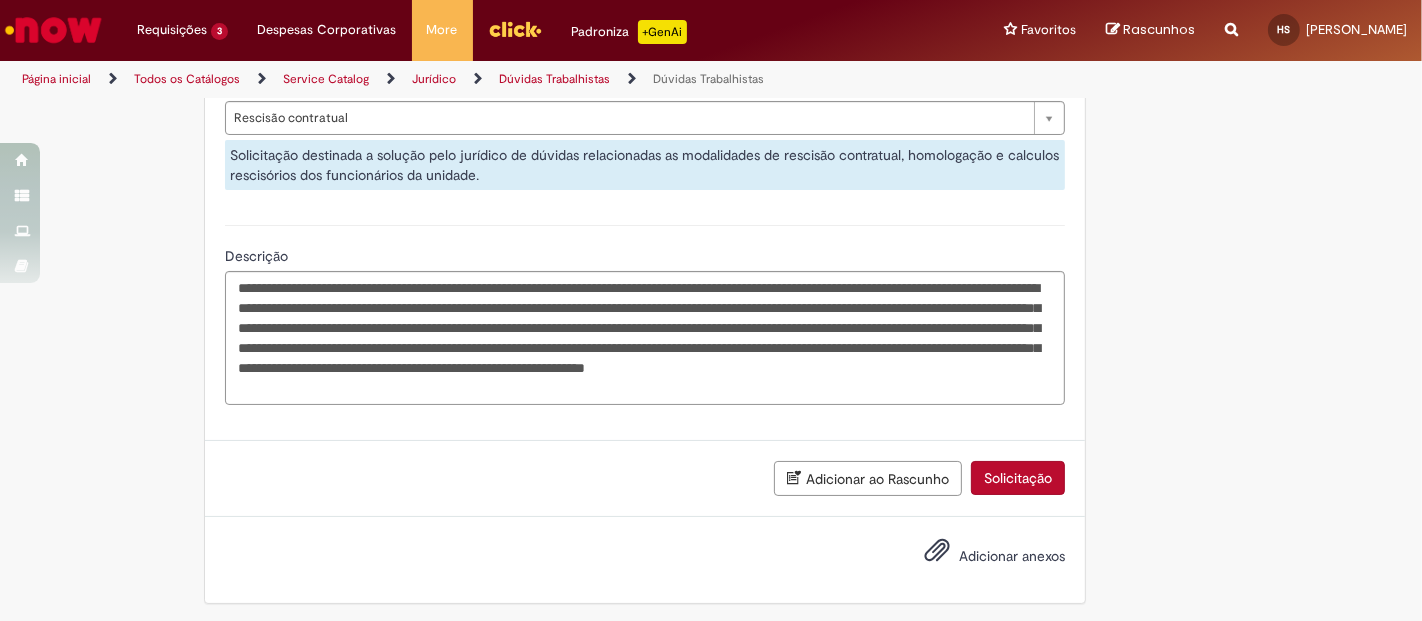 click on "Adicionar anexos" at bounding box center [1012, 556] 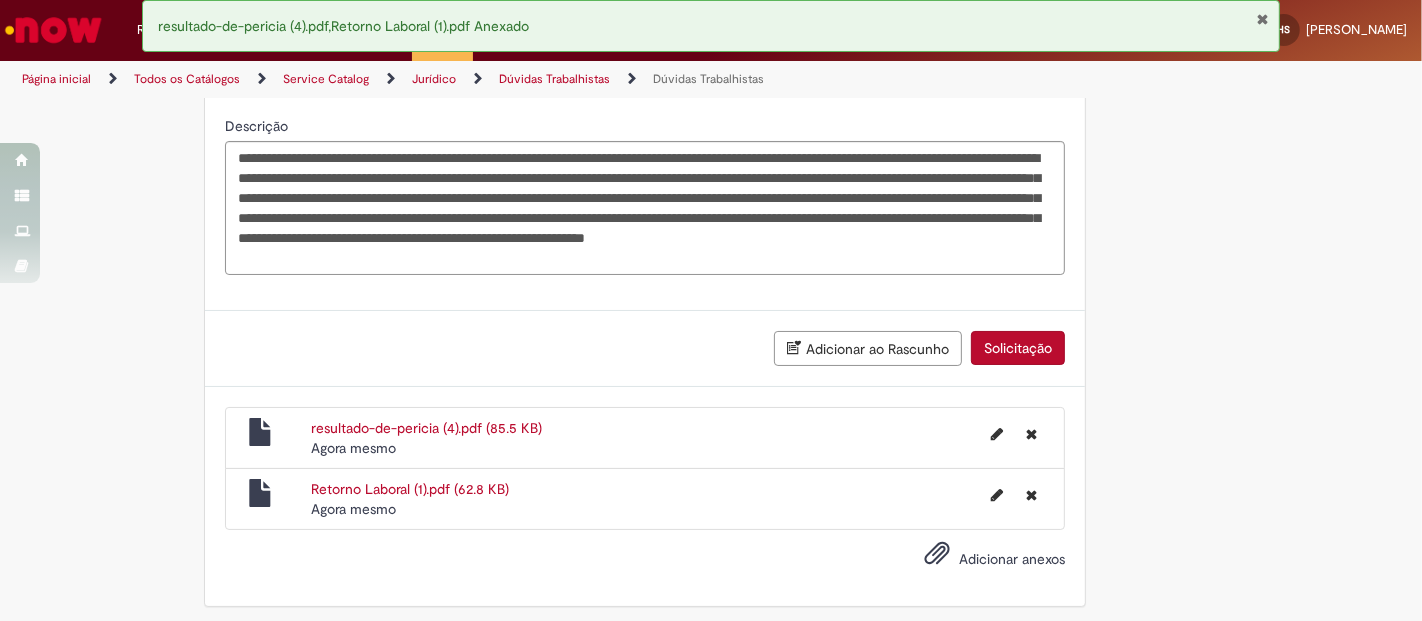 scroll, scrollTop: 1490, scrollLeft: 0, axis: vertical 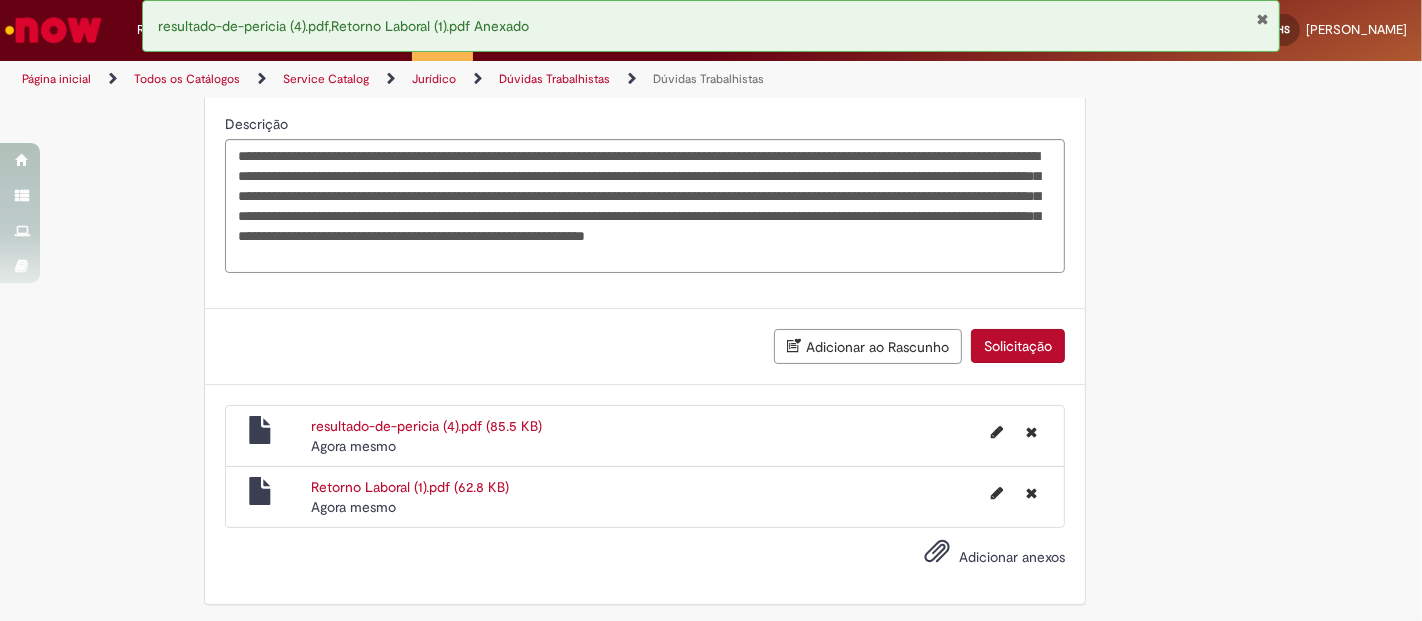 click on "Adicionar anexos" at bounding box center (1012, 557) 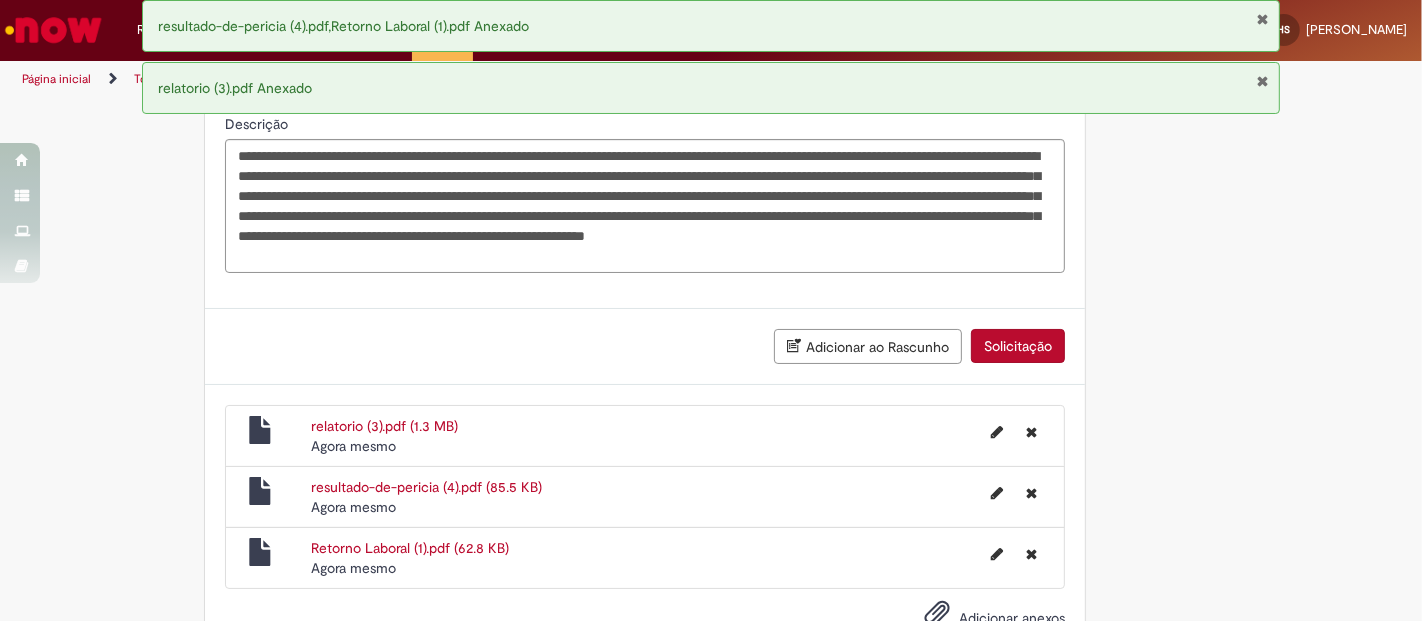 click on "Solicitação" at bounding box center [1018, 346] 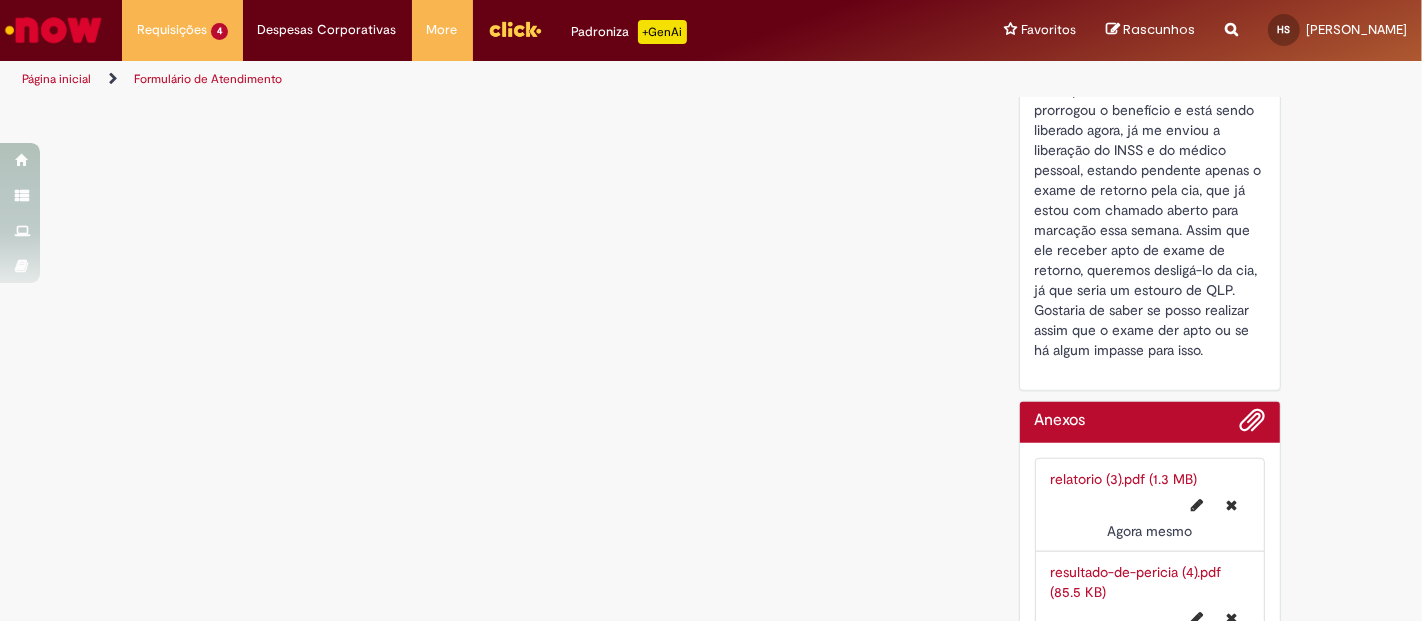 scroll, scrollTop: 0, scrollLeft: 0, axis: both 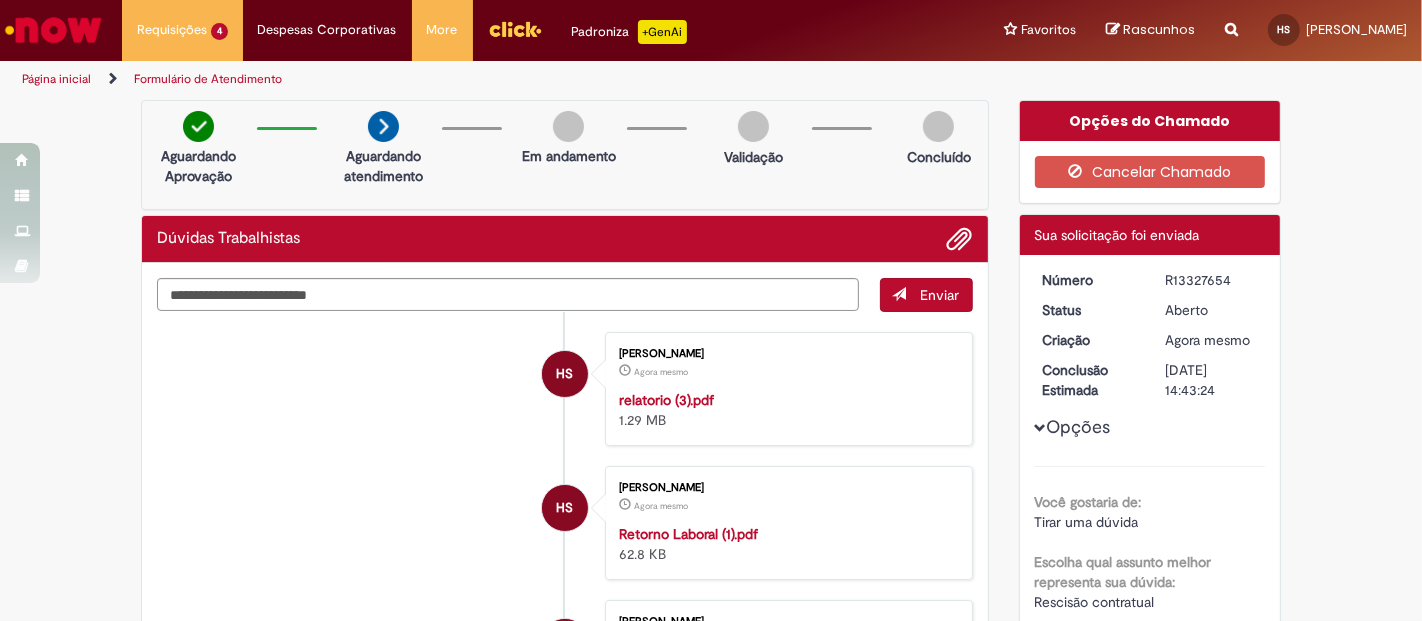 drag, startPoint x: 1157, startPoint y: 276, endPoint x: 1257, endPoint y: 276, distance: 100 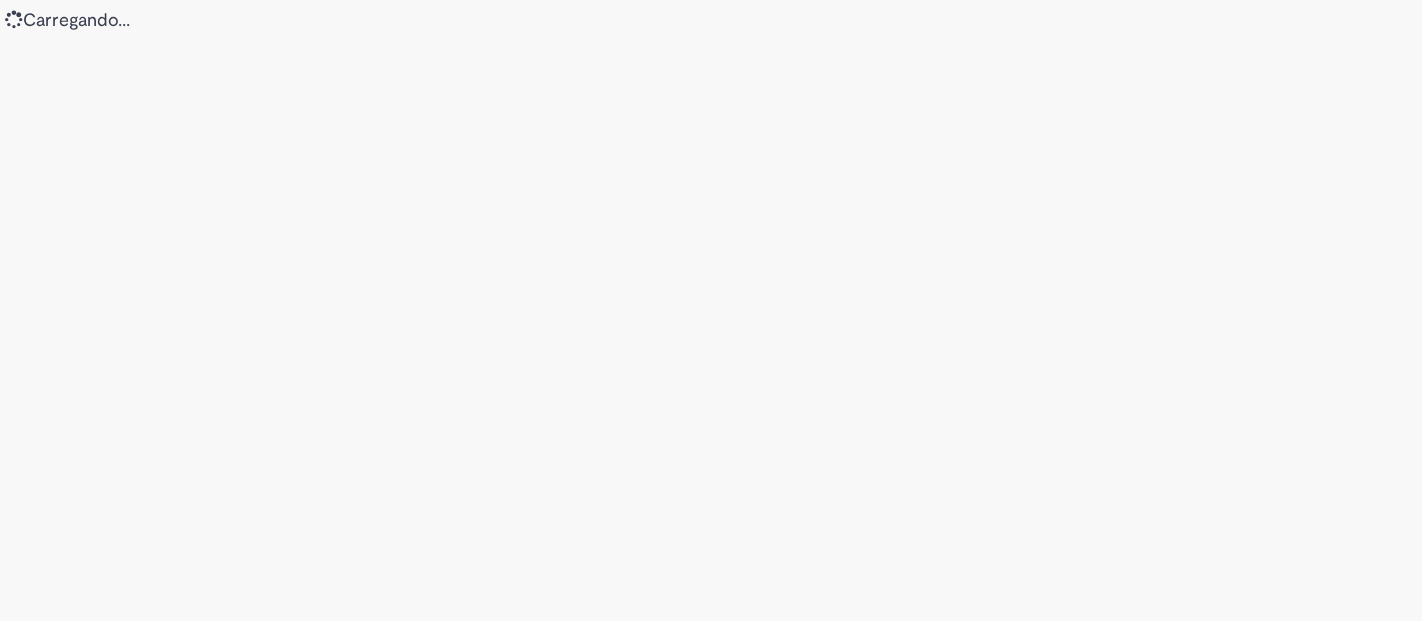 scroll, scrollTop: 0, scrollLeft: 0, axis: both 